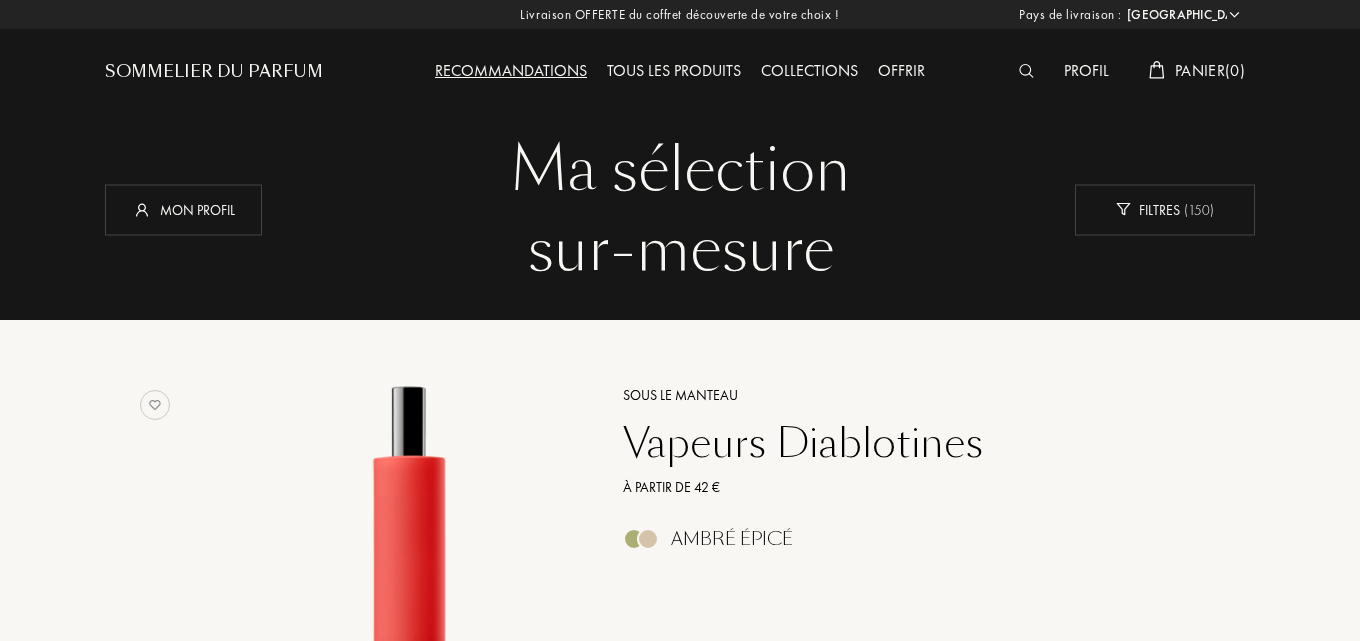 select on "FR" 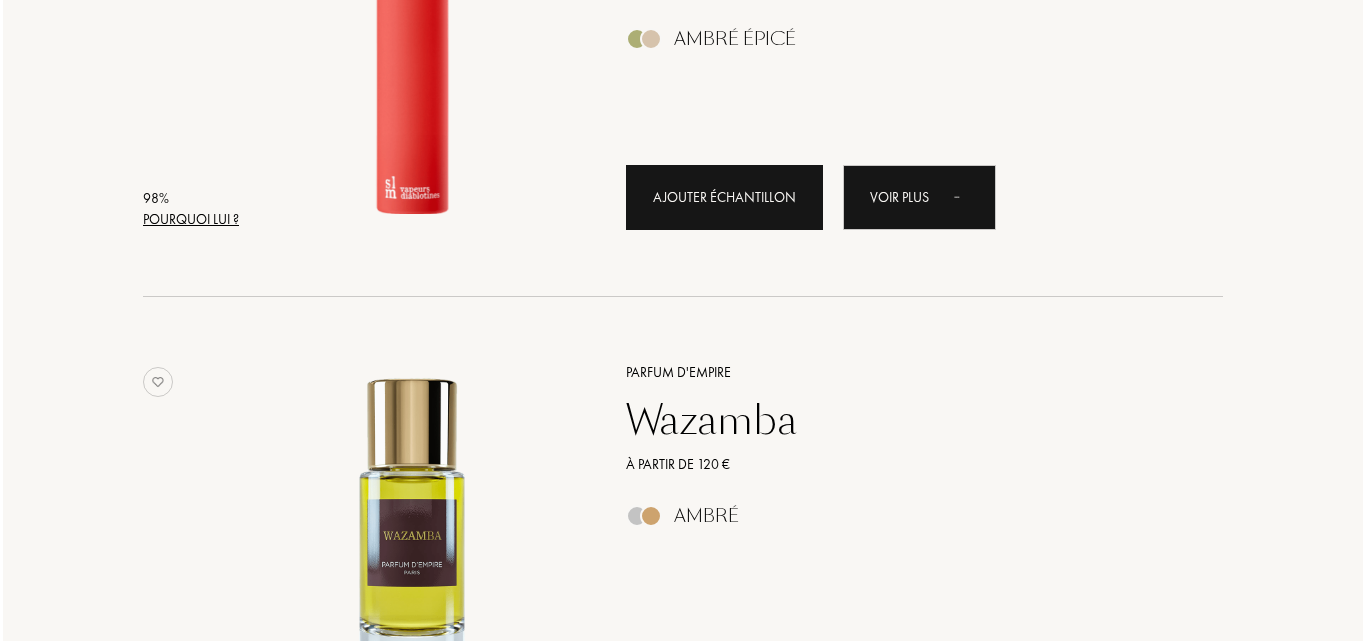 scroll, scrollTop: 0, scrollLeft: 0, axis: both 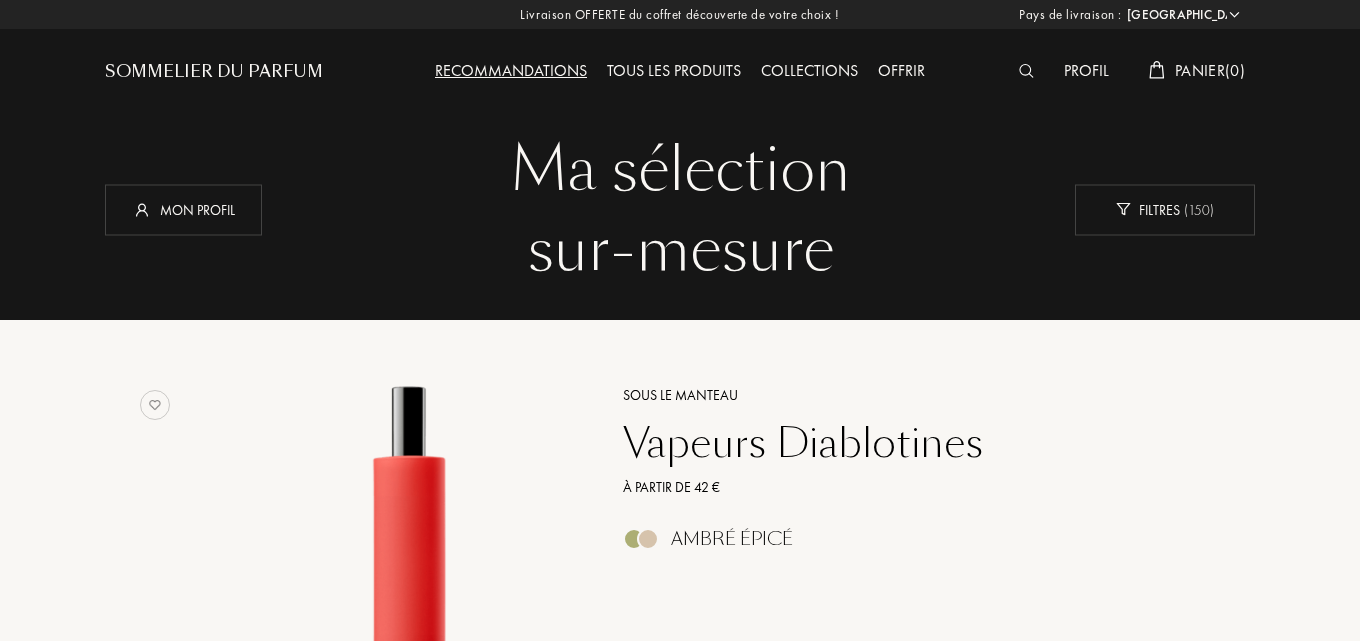 click at bounding box center (1026, 71) 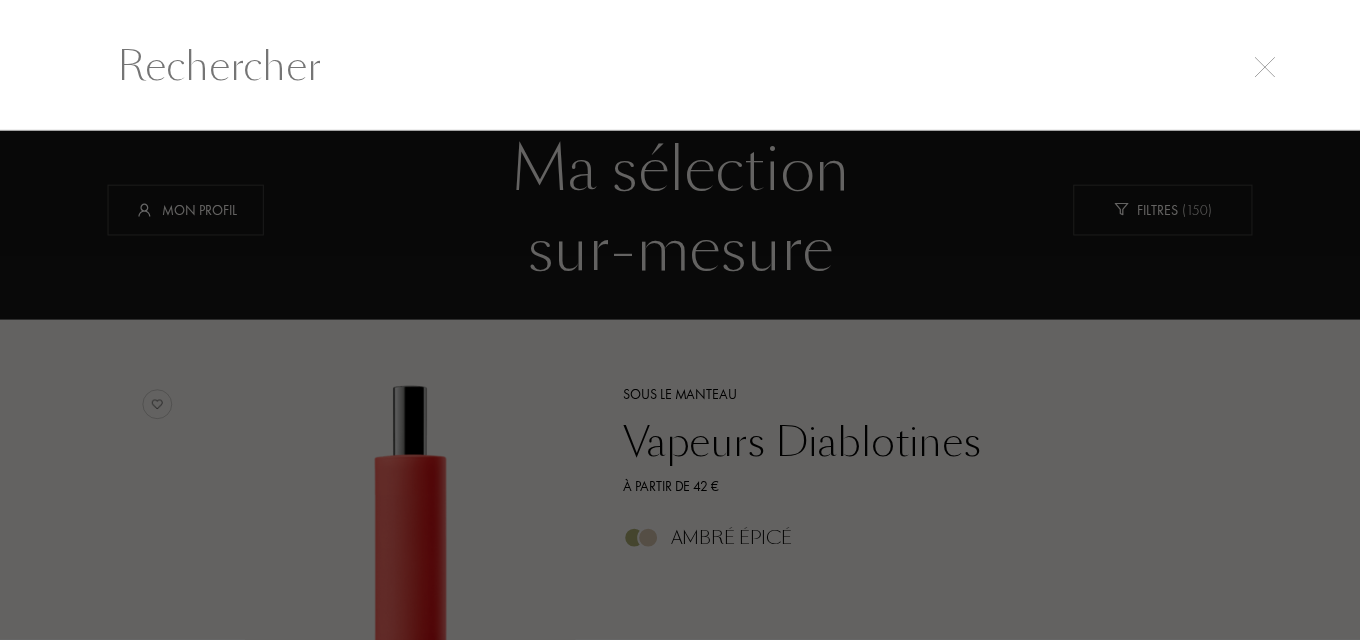scroll, scrollTop: 1, scrollLeft: 0, axis: vertical 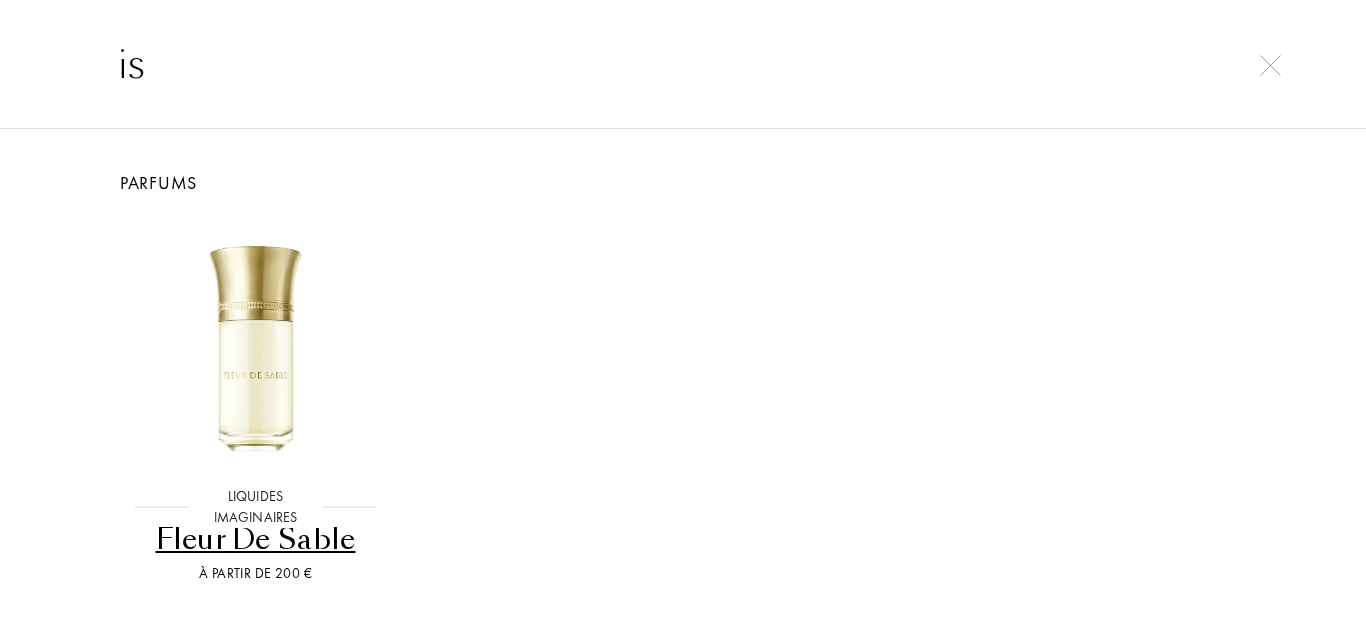 type on "i" 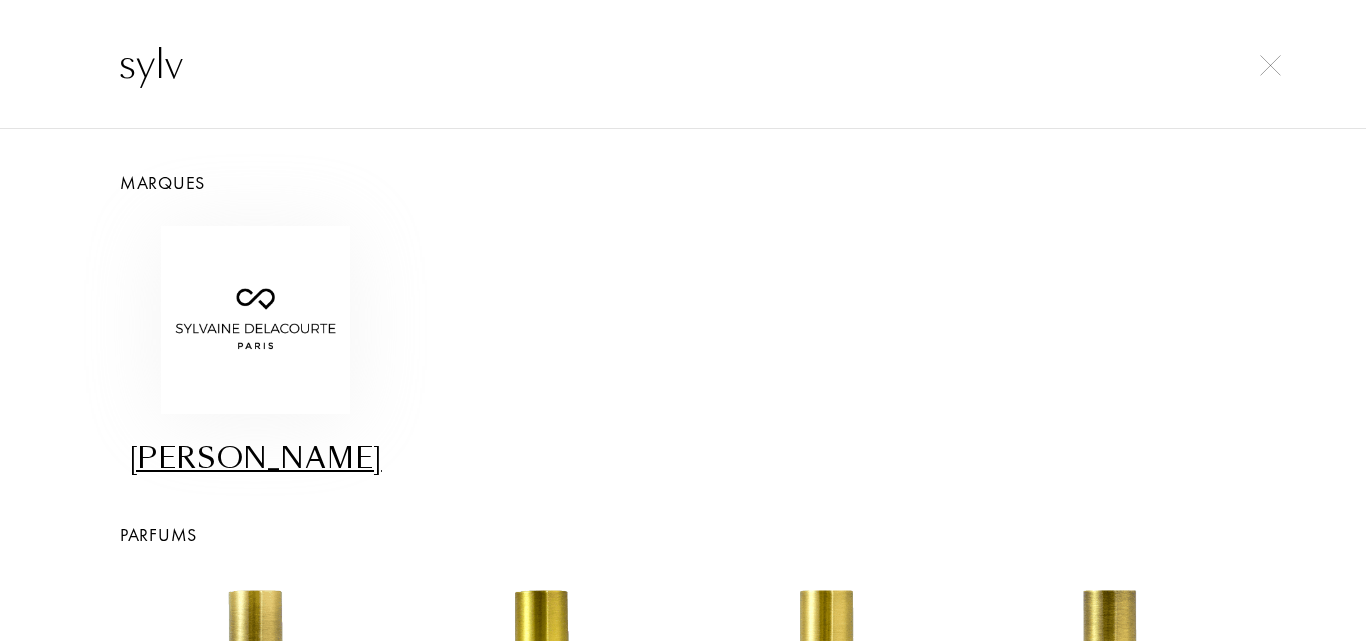 type on "sylv" 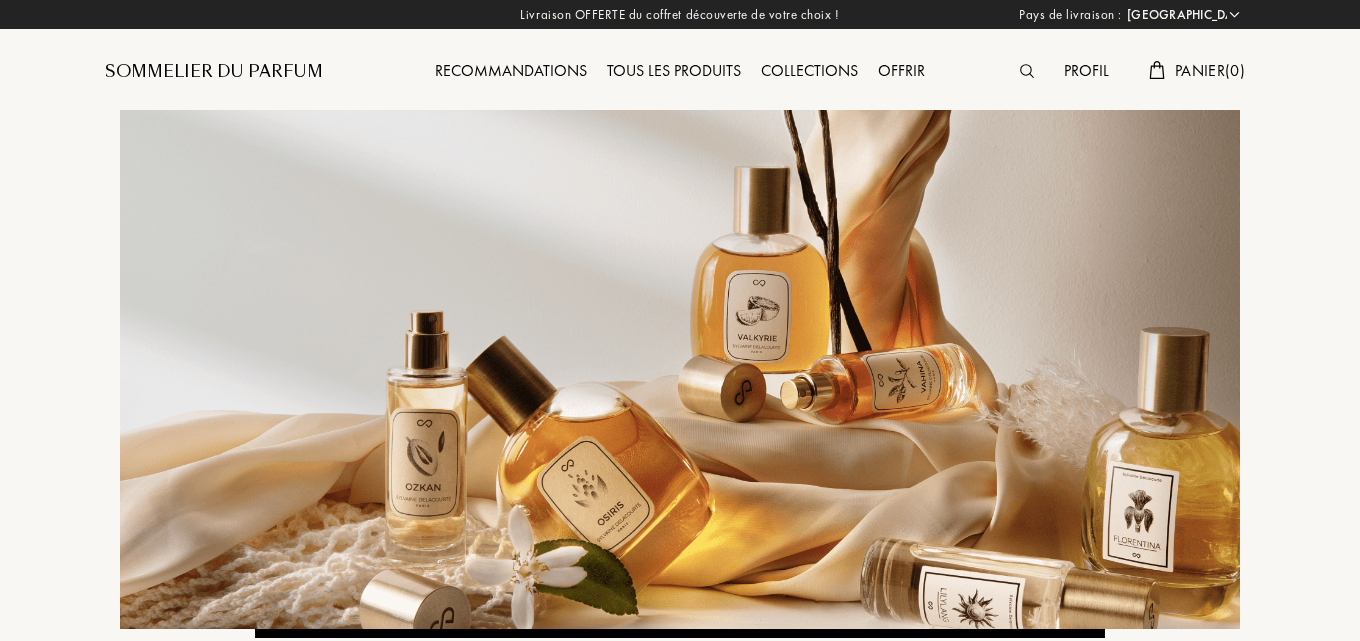 select on "FR" 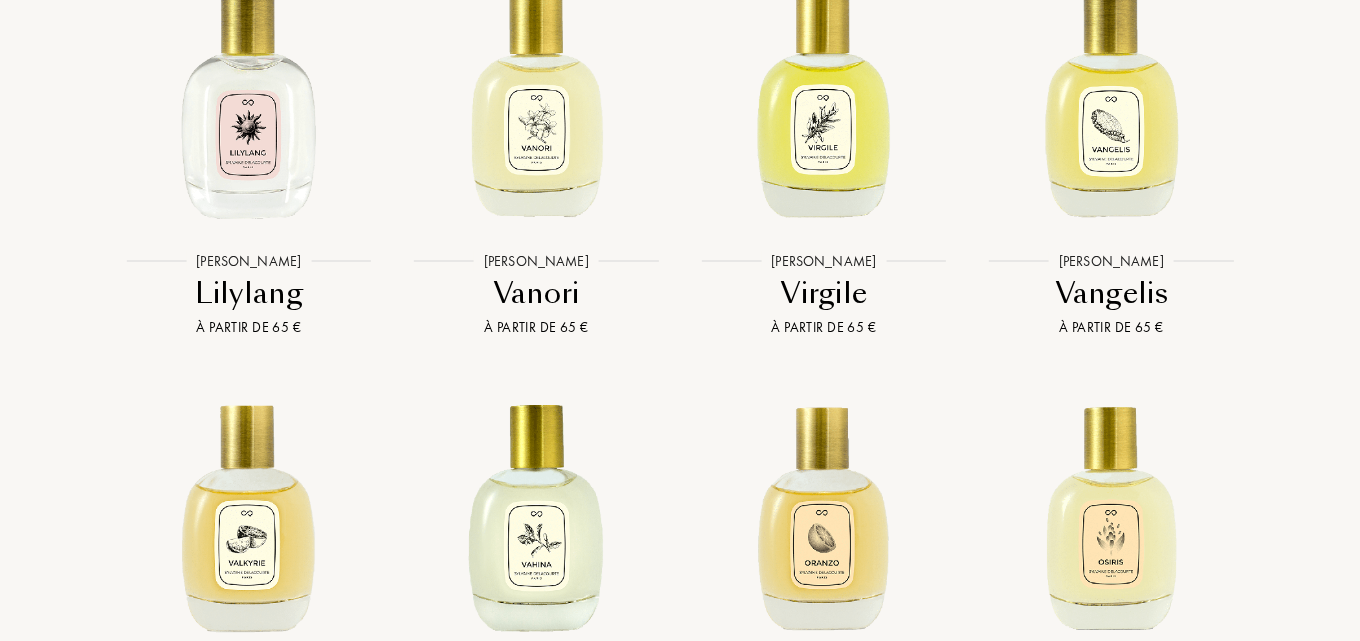 scroll, scrollTop: 4300, scrollLeft: 0, axis: vertical 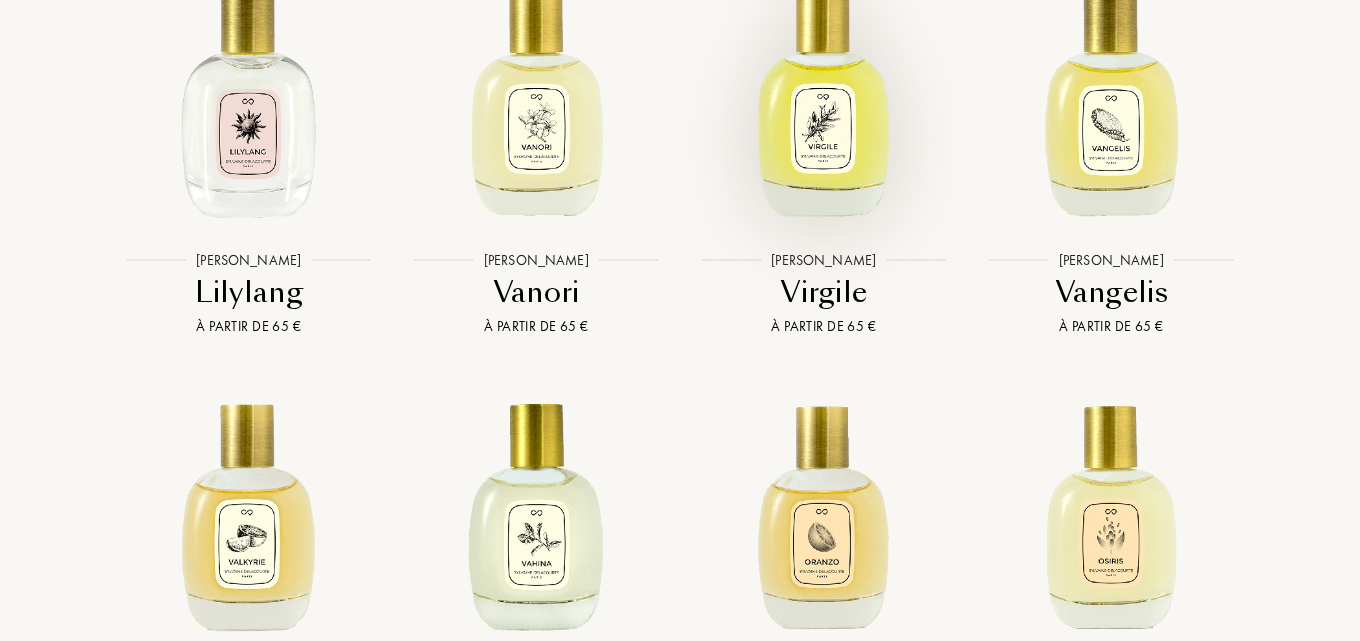 click at bounding box center [823, 98] 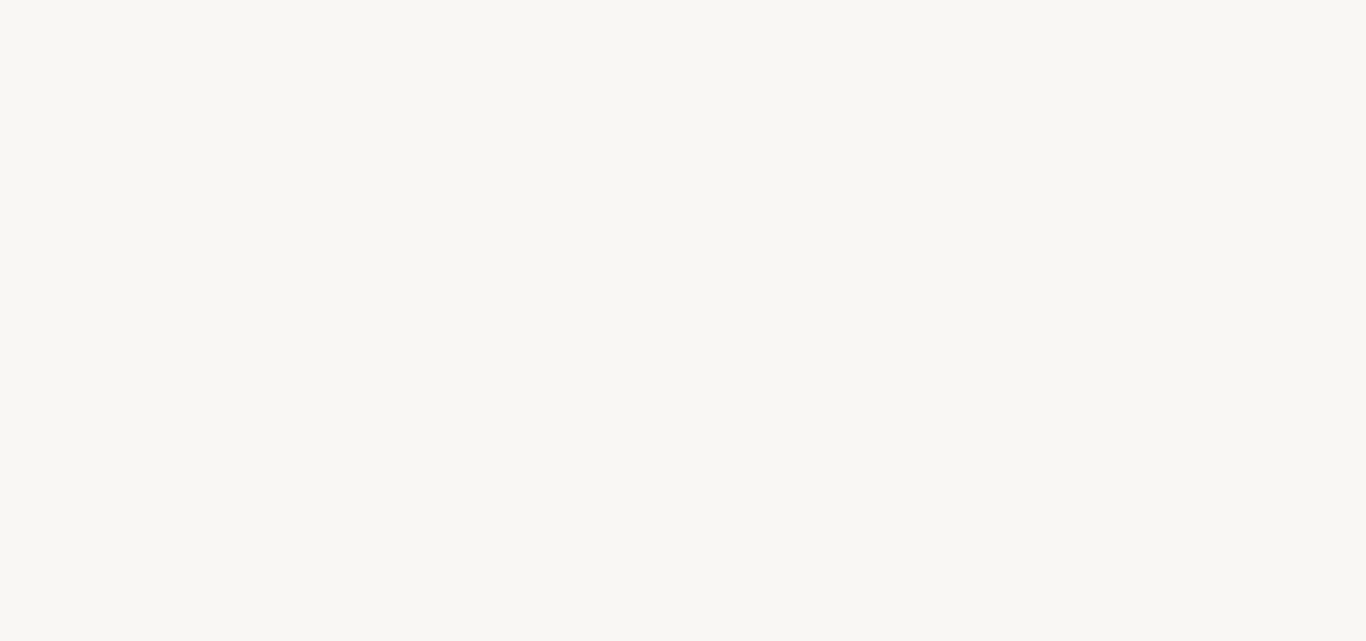 select on "FR" 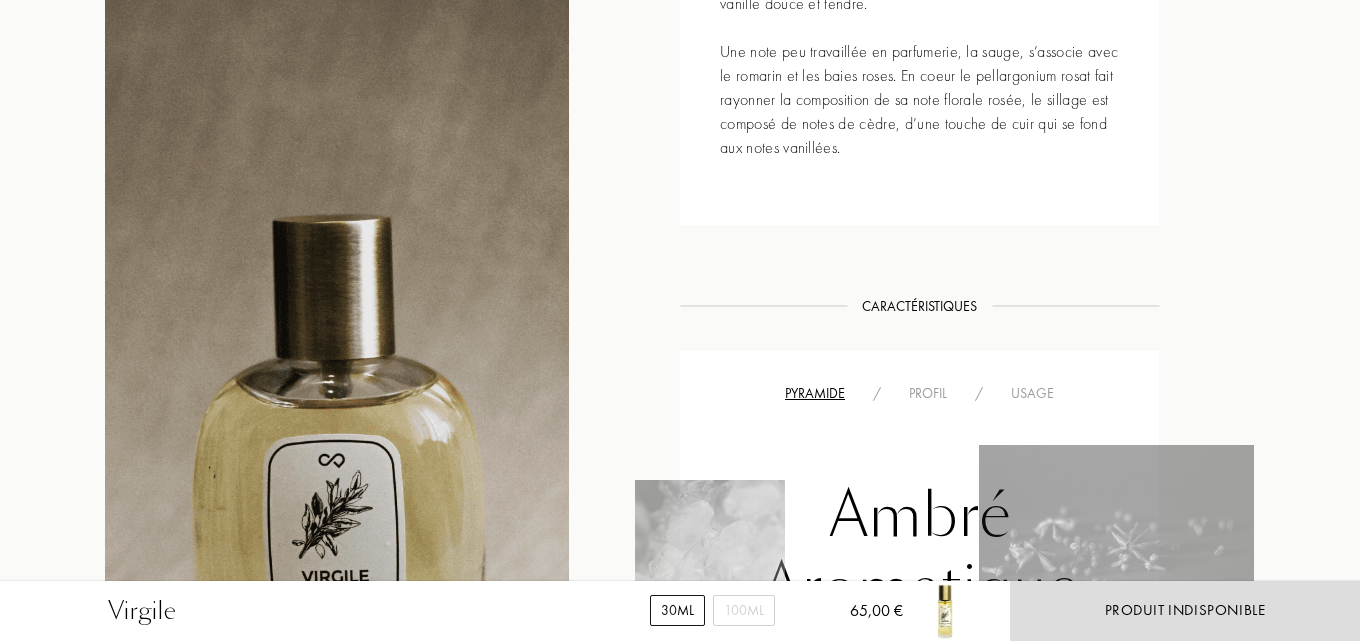 scroll, scrollTop: 1300, scrollLeft: 0, axis: vertical 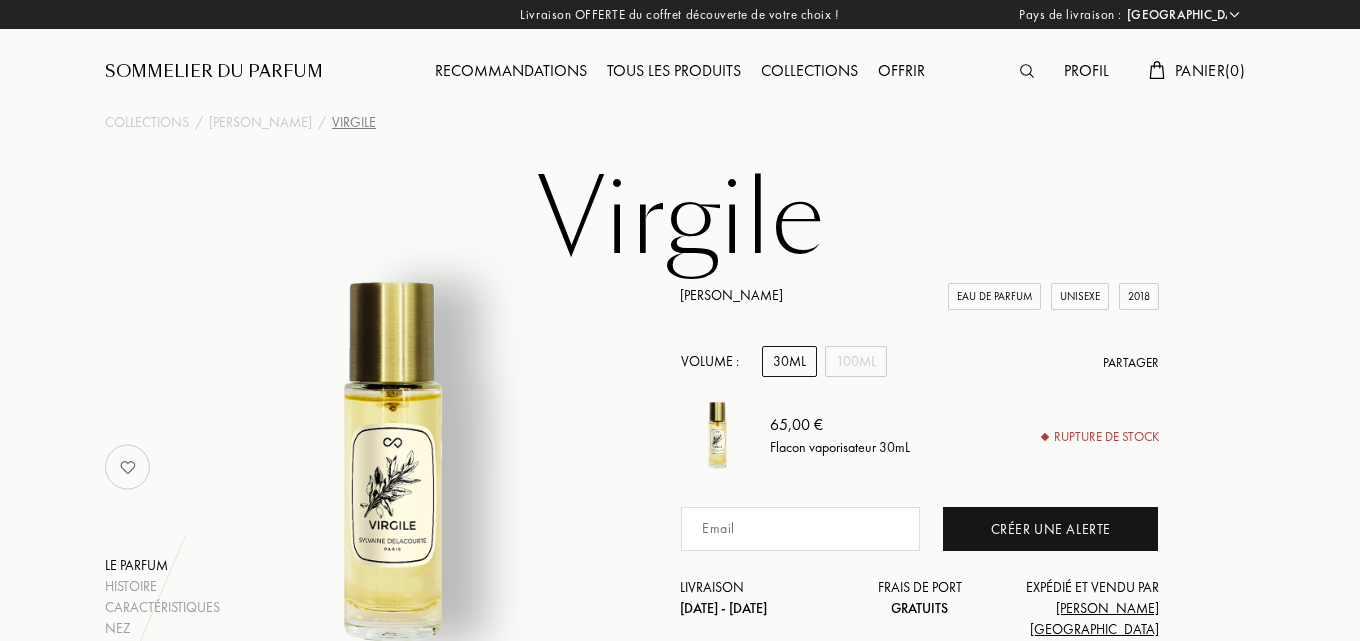 select on "FR" 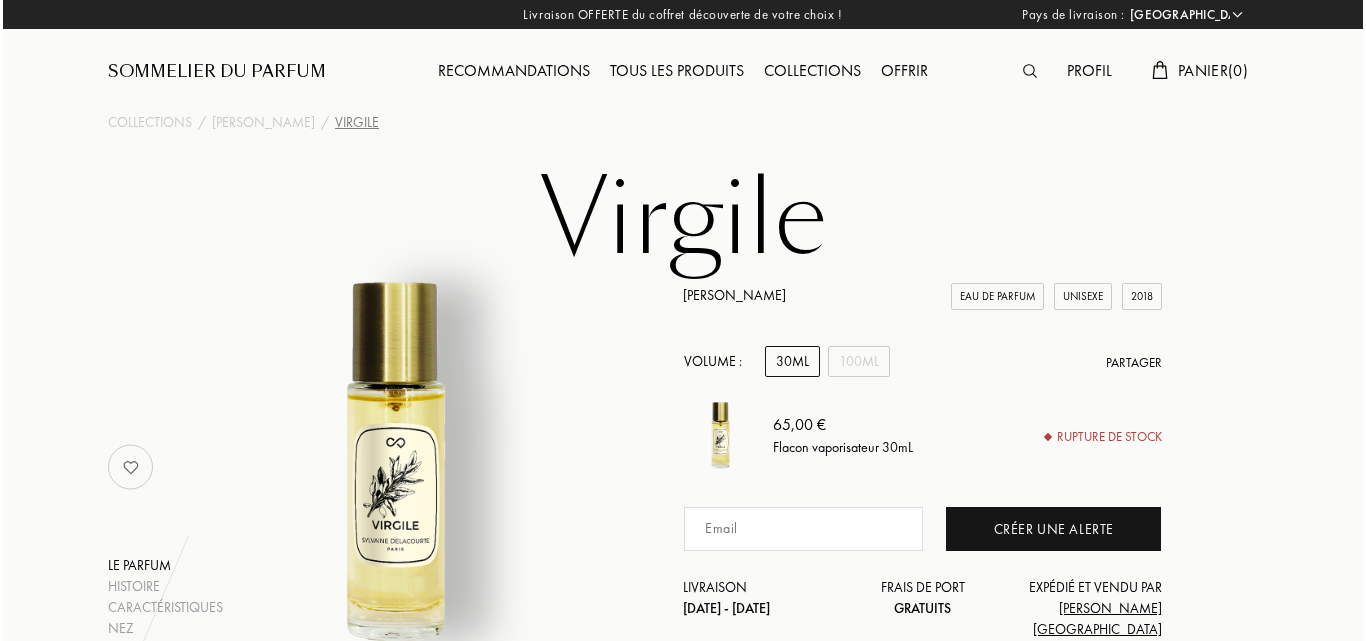 scroll, scrollTop: 0, scrollLeft: 0, axis: both 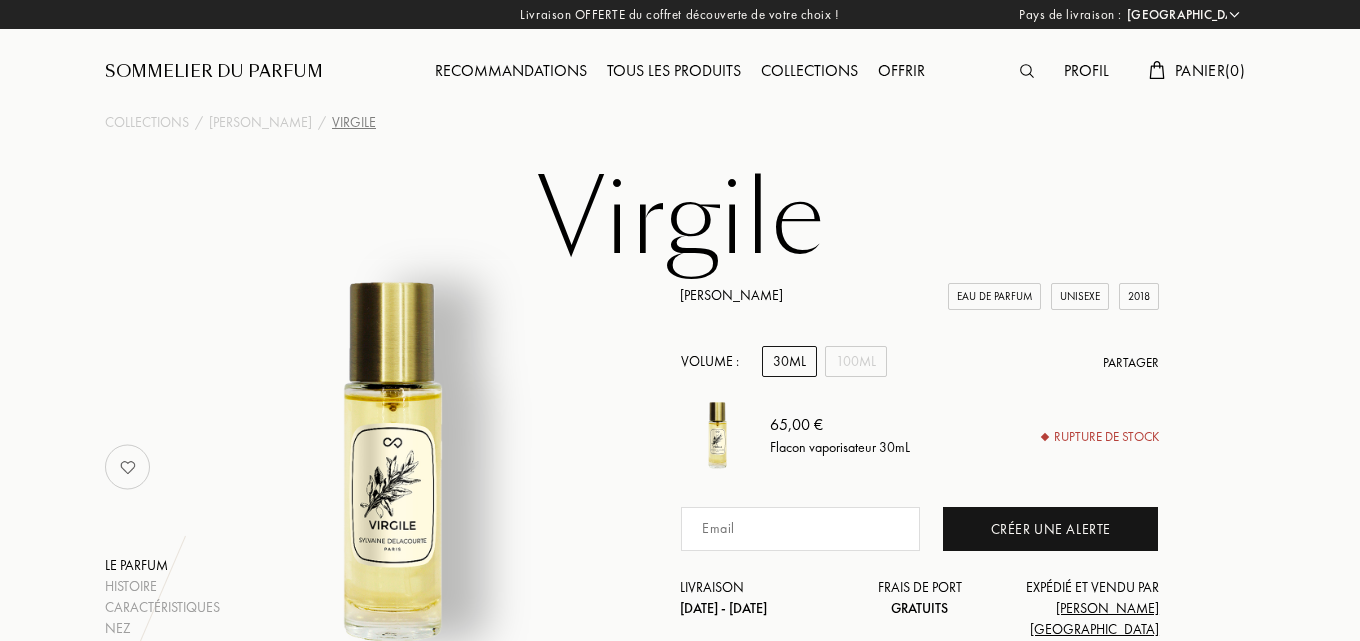 click at bounding box center [1027, 71] 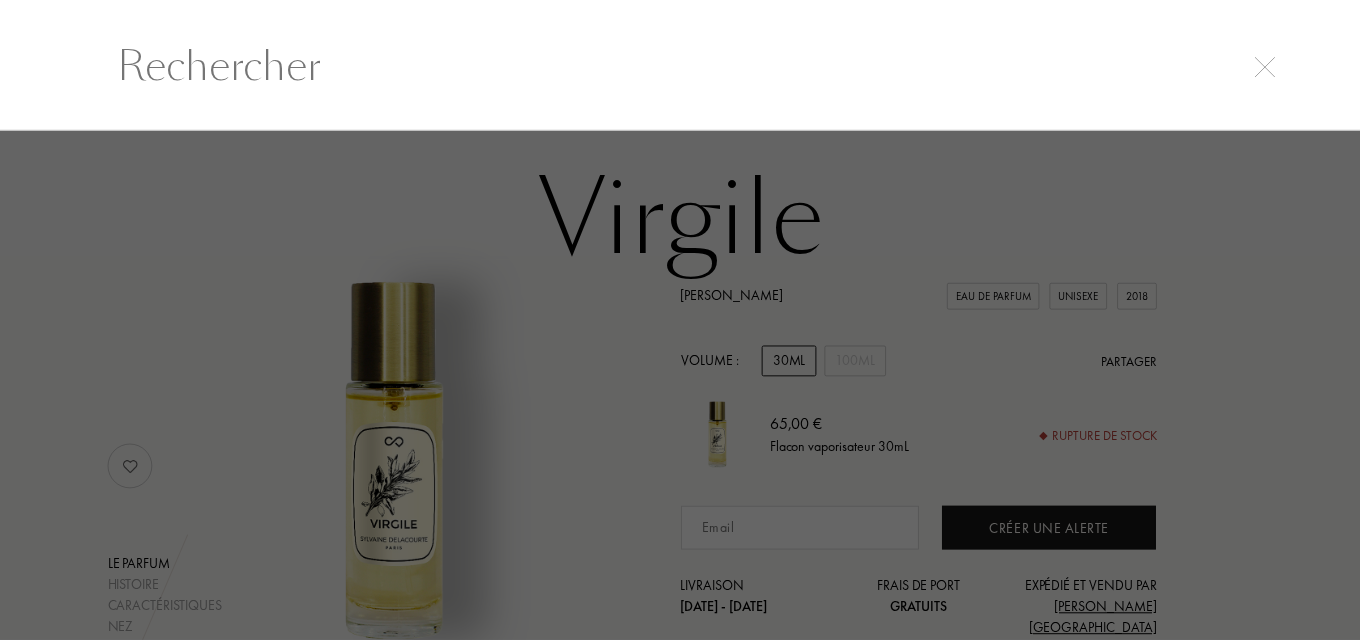scroll, scrollTop: 1, scrollLeft: 0, axis: vertical 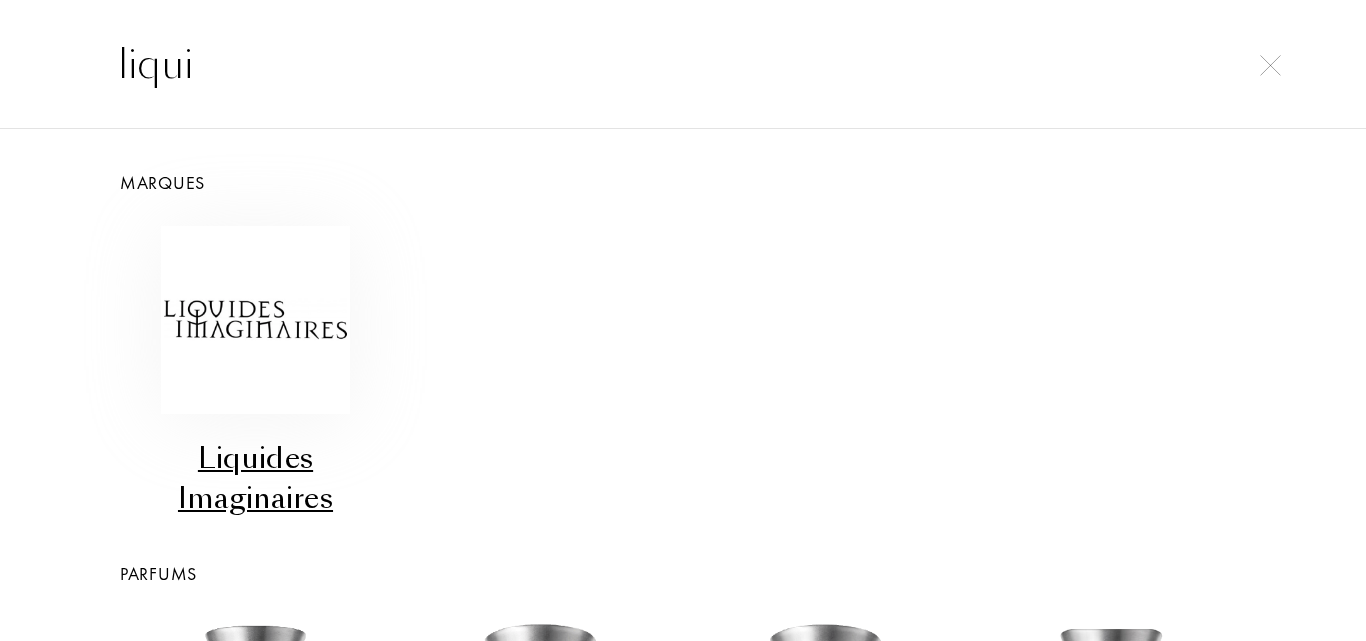 type on "liqui" 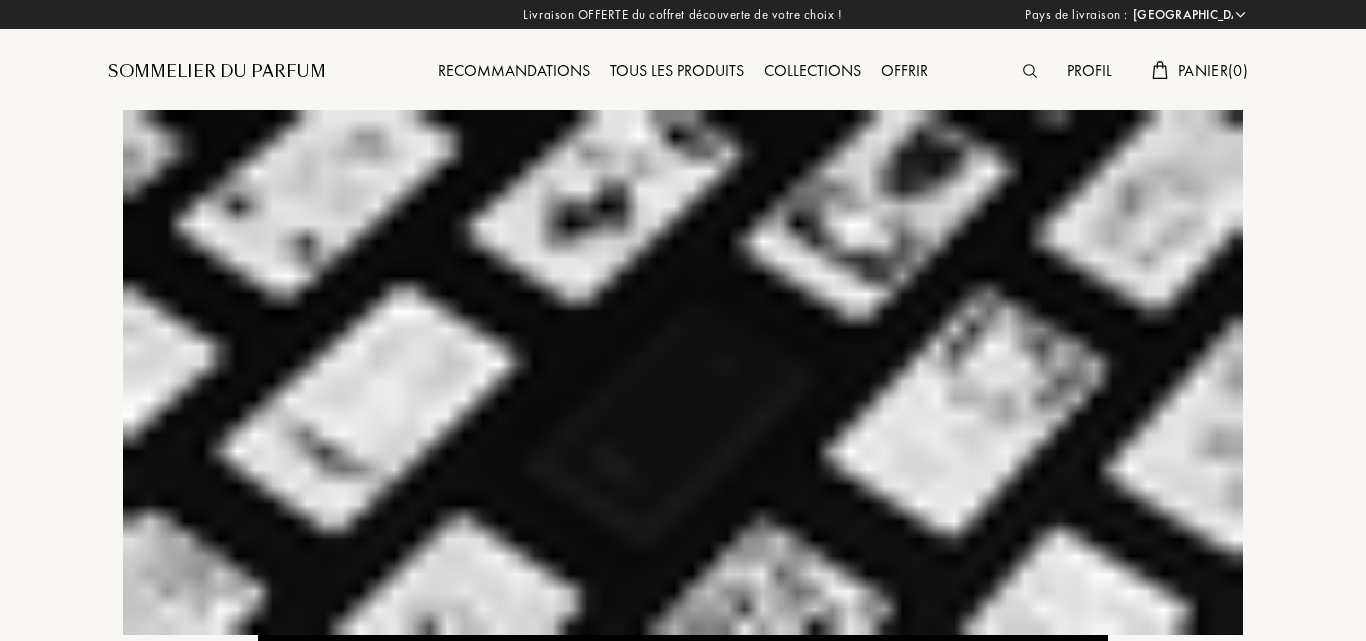 select on "FR" 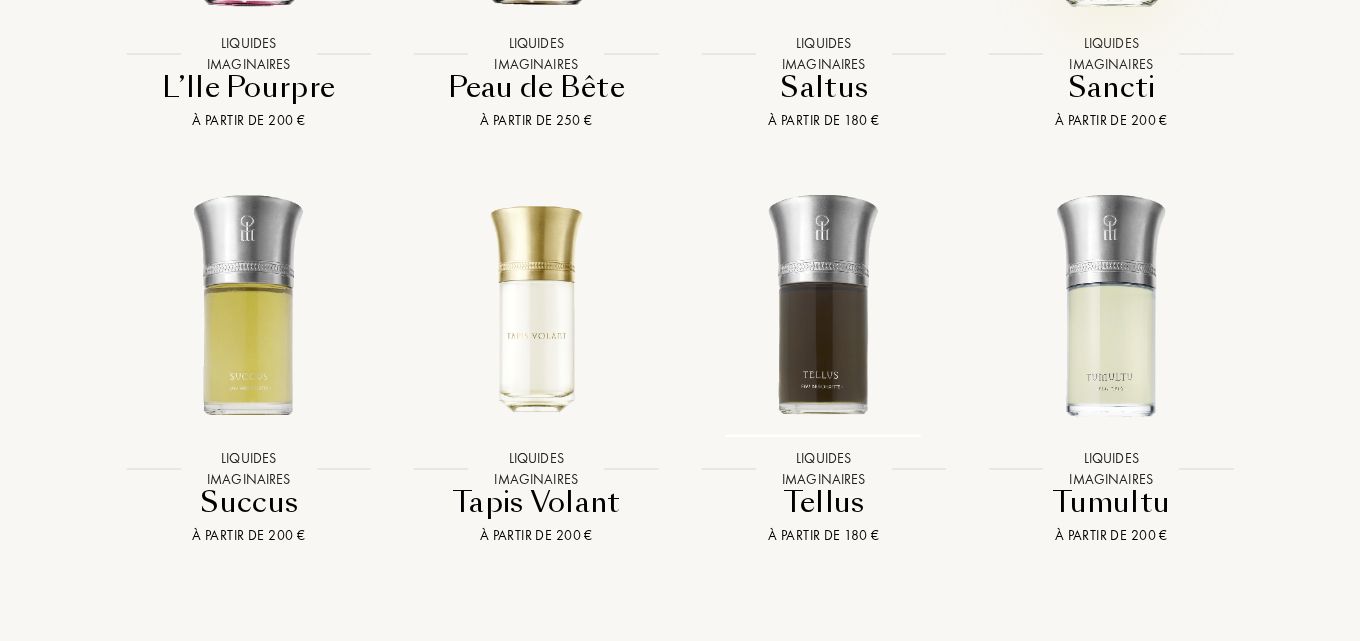 scroll, scrollTop: 4900, scrollLeft: 0, axis: vertical 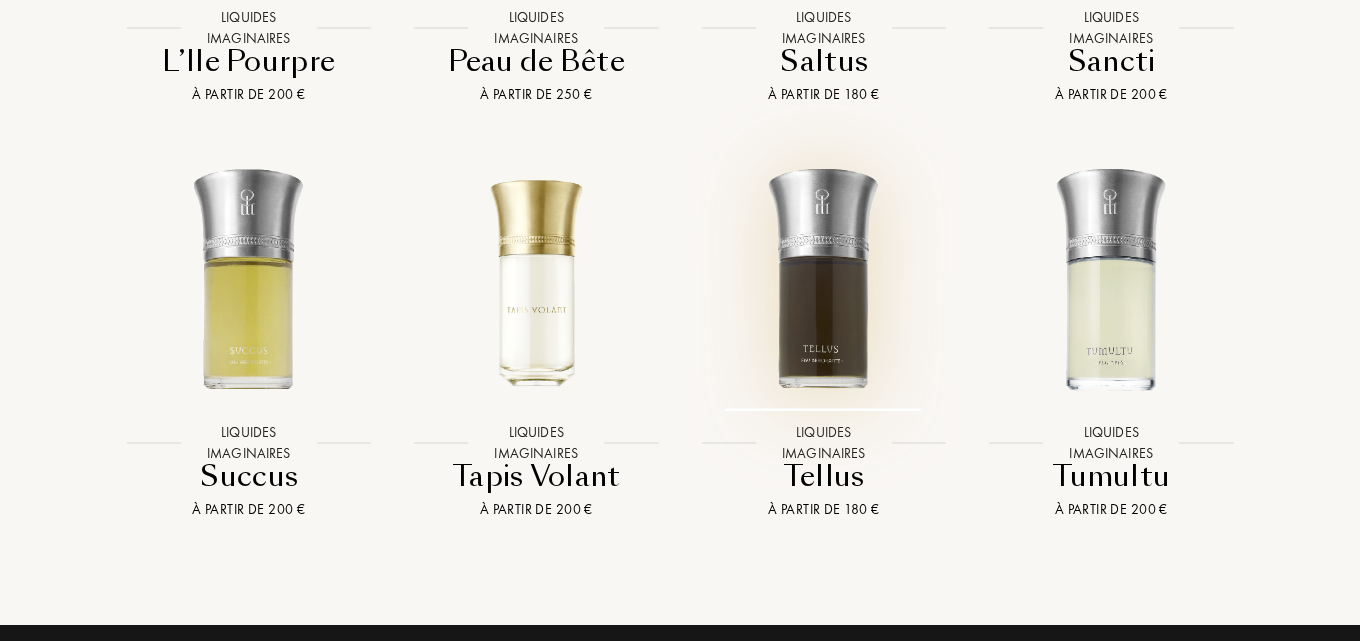 click at bounding box center [823, 281] 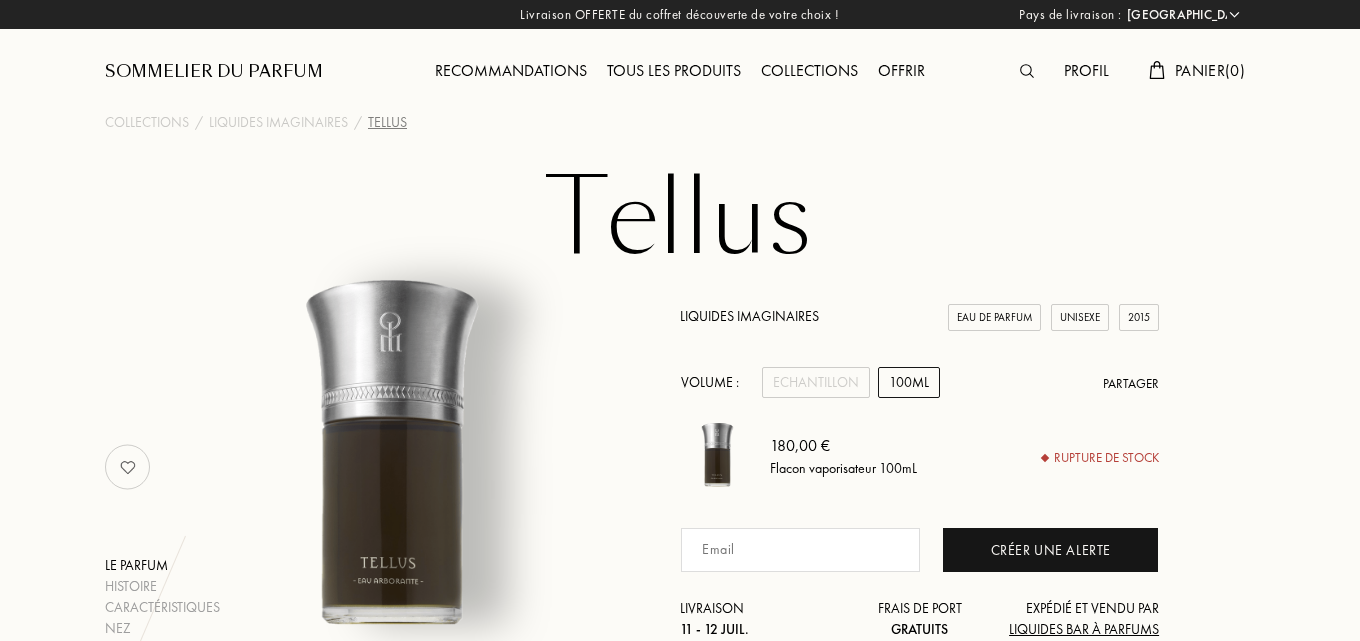 select on "FR" 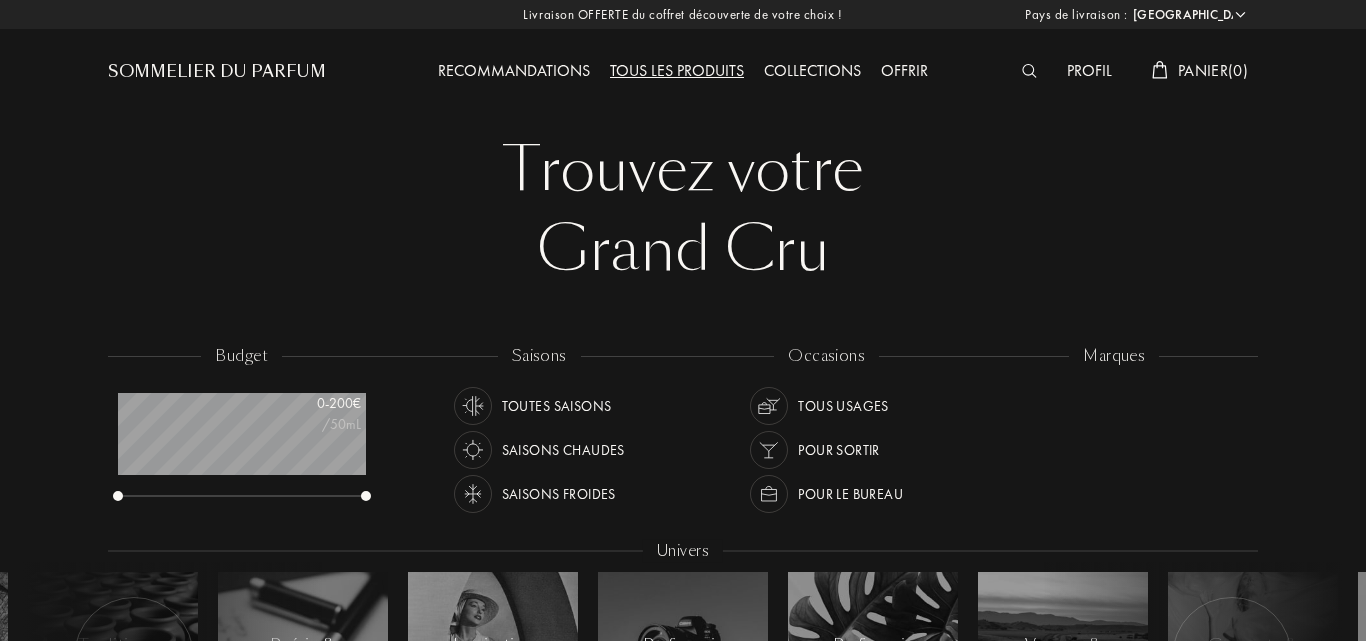 select on "FR" 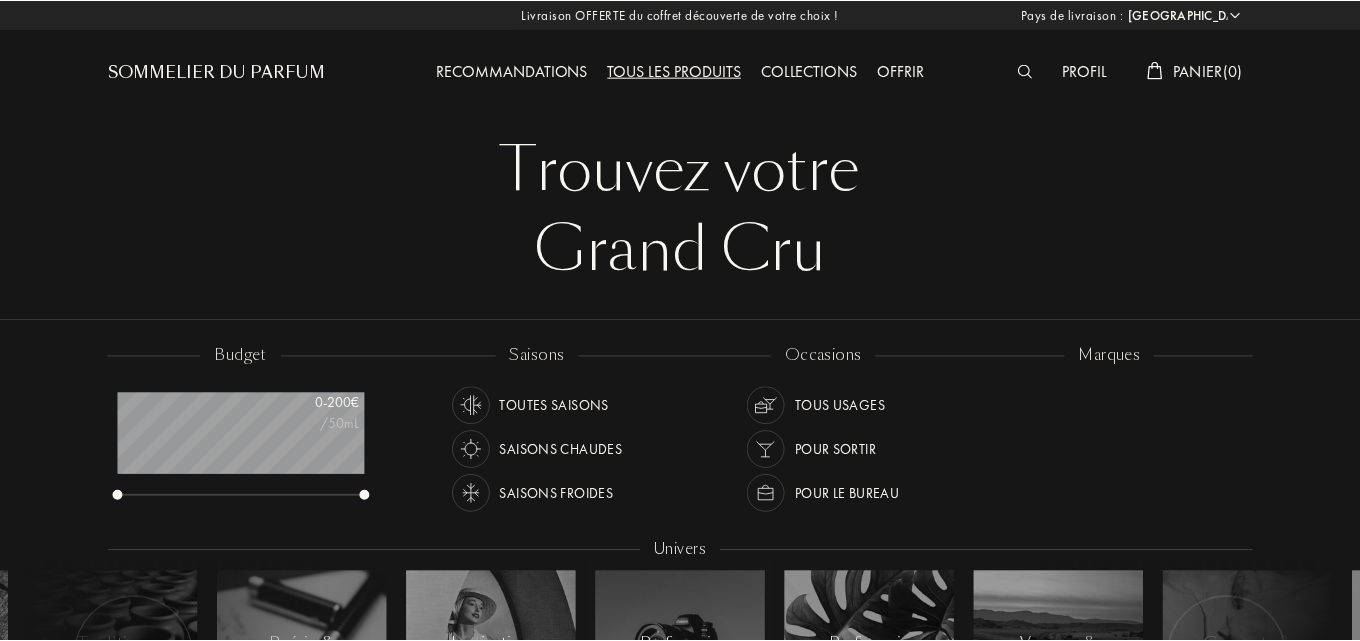 scroll, scrollTop: 0, scrollLeft: 0, axis: both 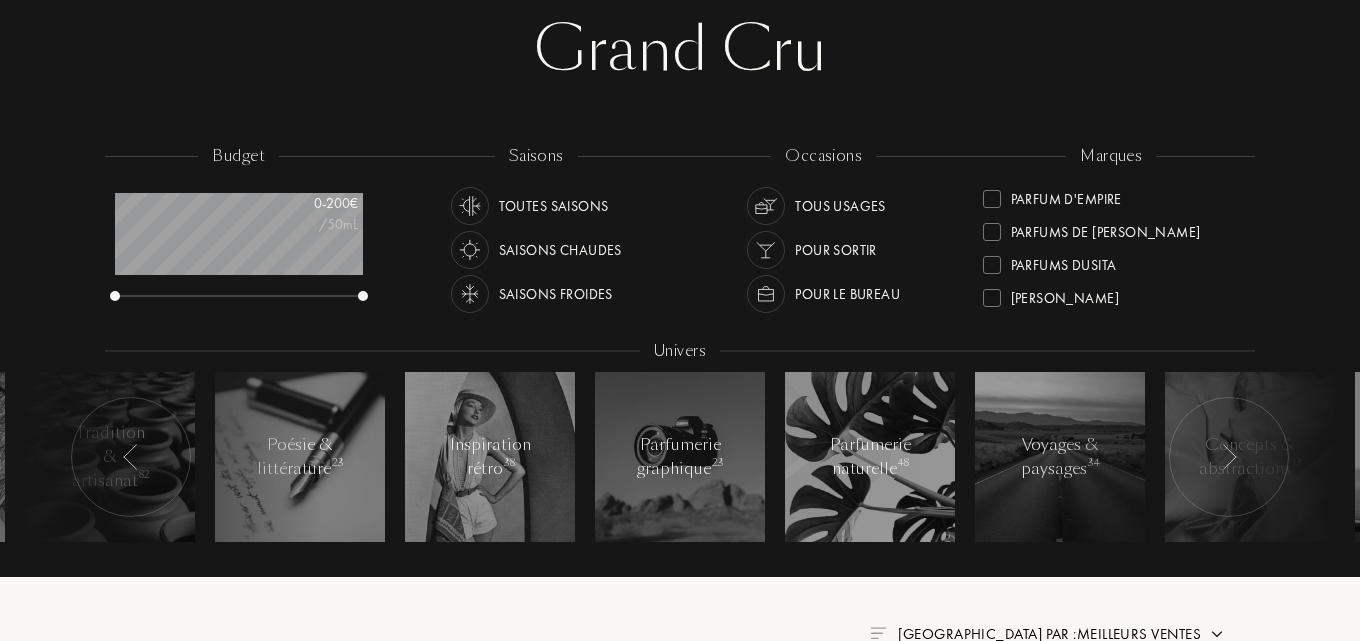 click on "Parfums de [PERSON_NAME]" at bounding box center (1106, 228) 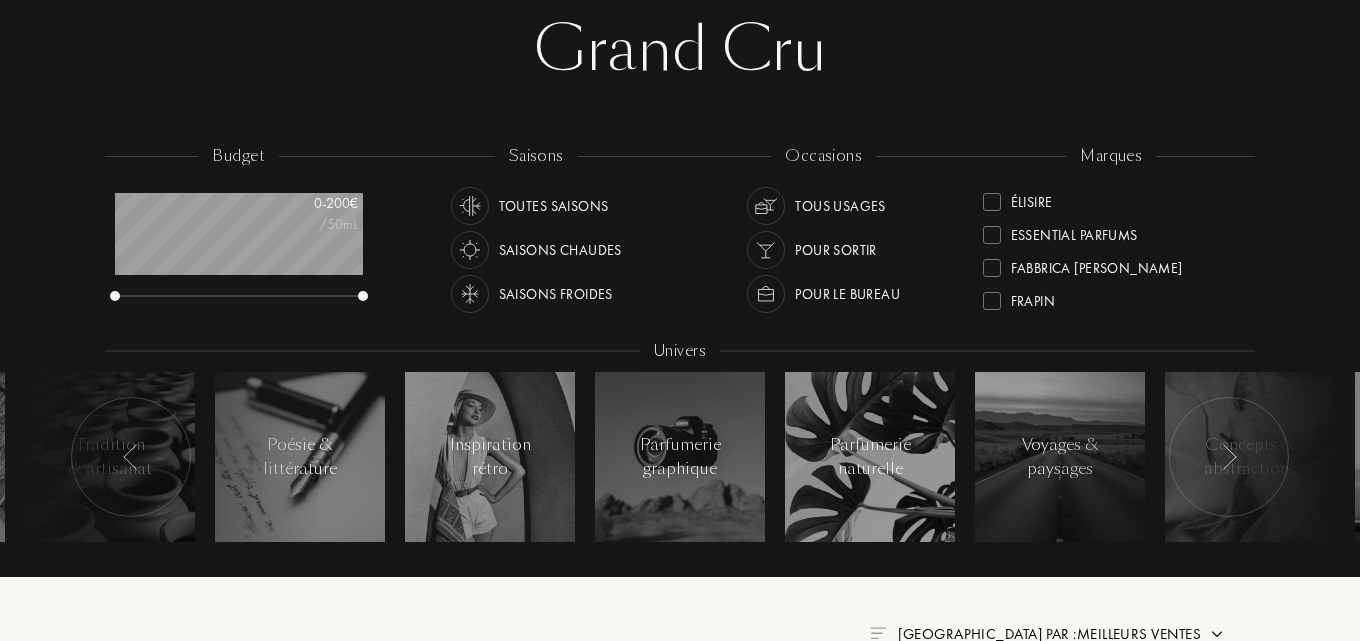 scroll, scrollTop: 300, scrollLeft: 0, axis: vertical 